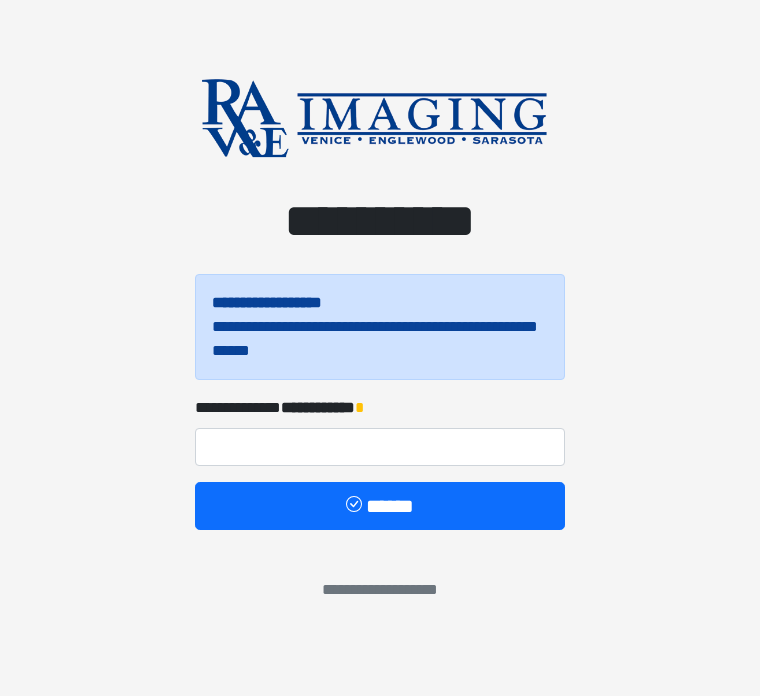 scroll, scrollTop: 0, scrollLeft: 0, axis: both 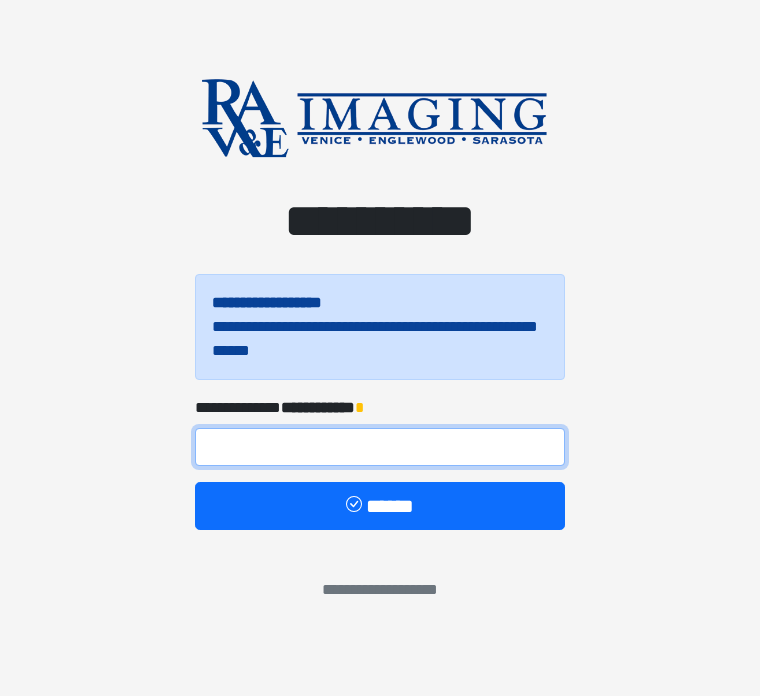click at bounding box center [380, 447] 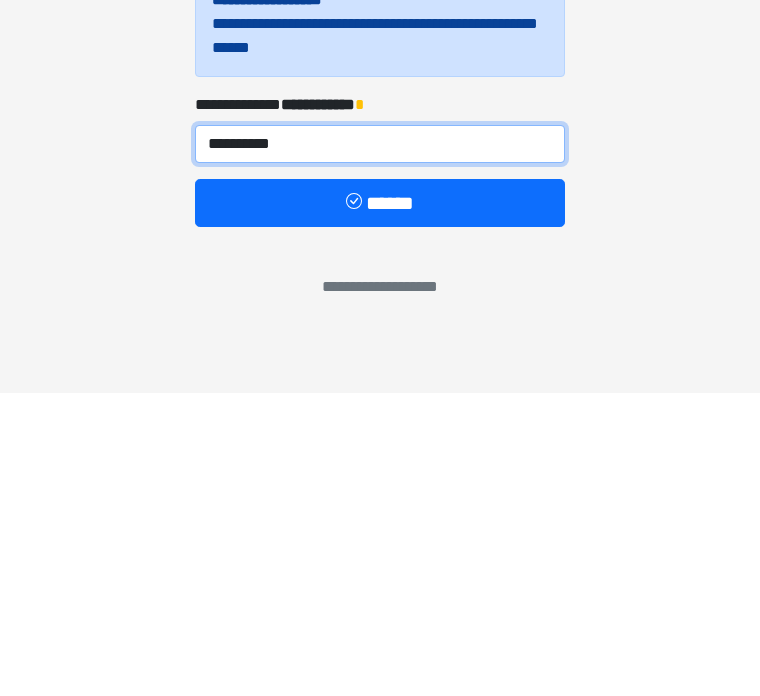 type on "**********" 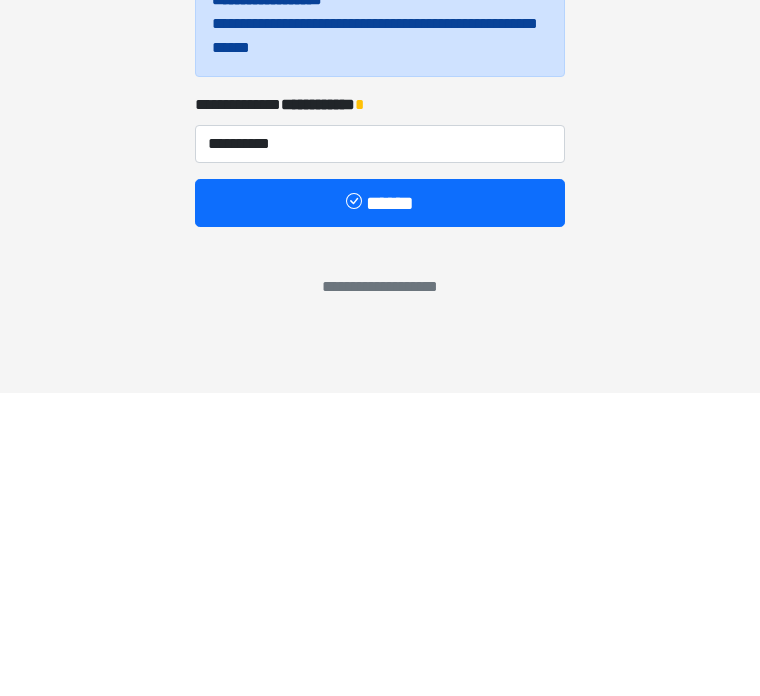 click on "******" at bounding box center [380, 506] 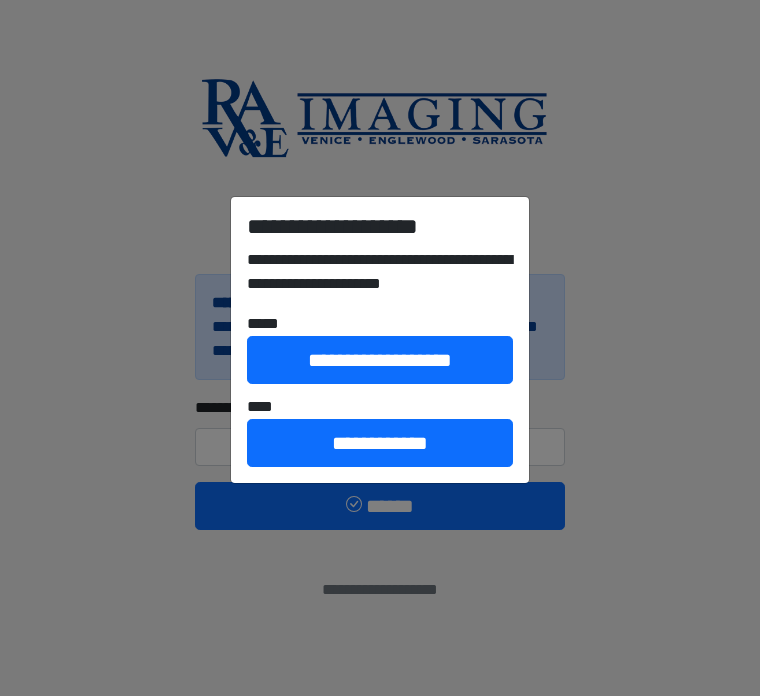click on "**********" at bounding box center [380, 443] 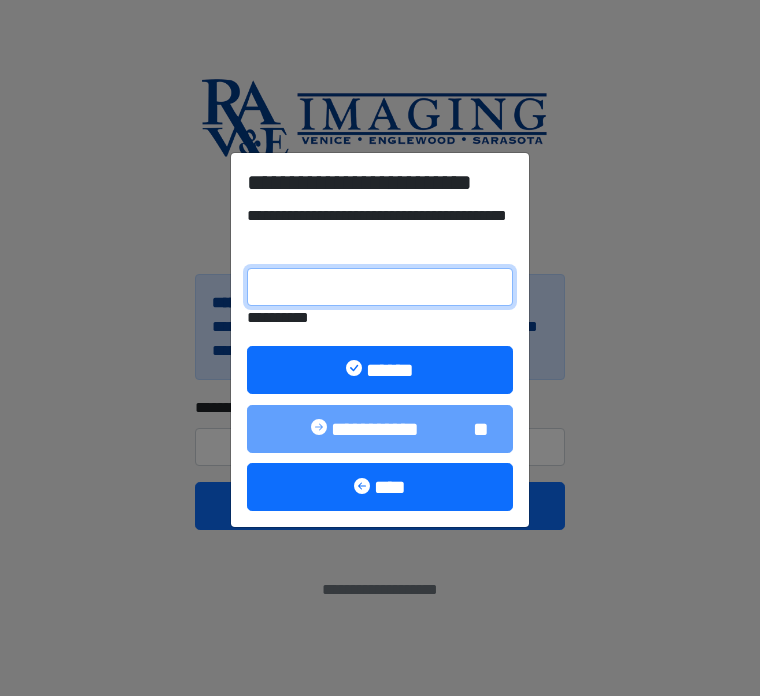 click on "**********" at bounding box center [380, 287] 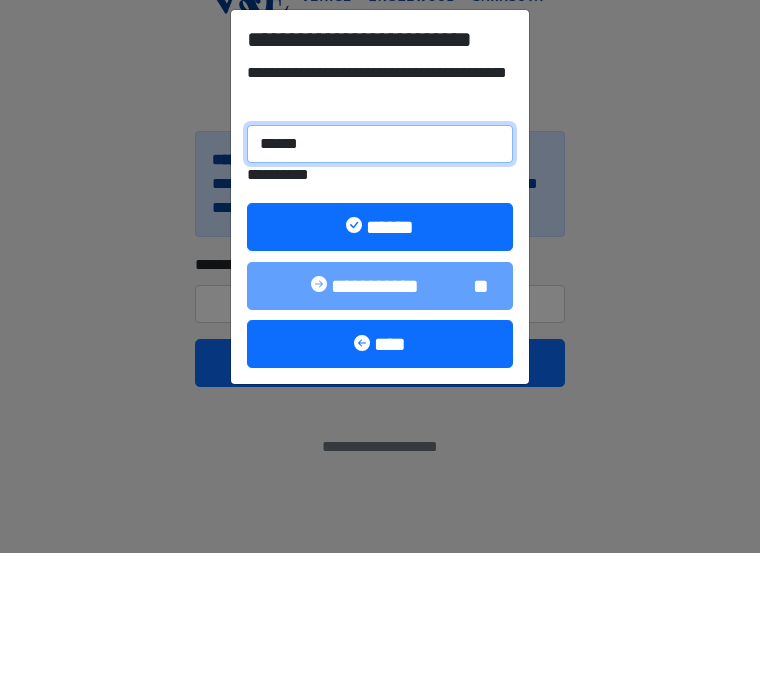 type on "******" 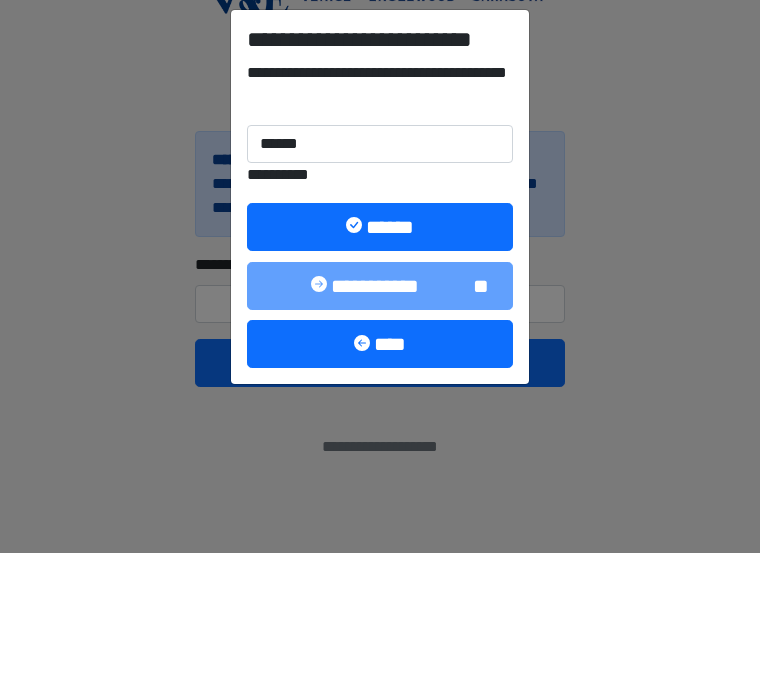 click on "******" at bounding box center (380, 370) 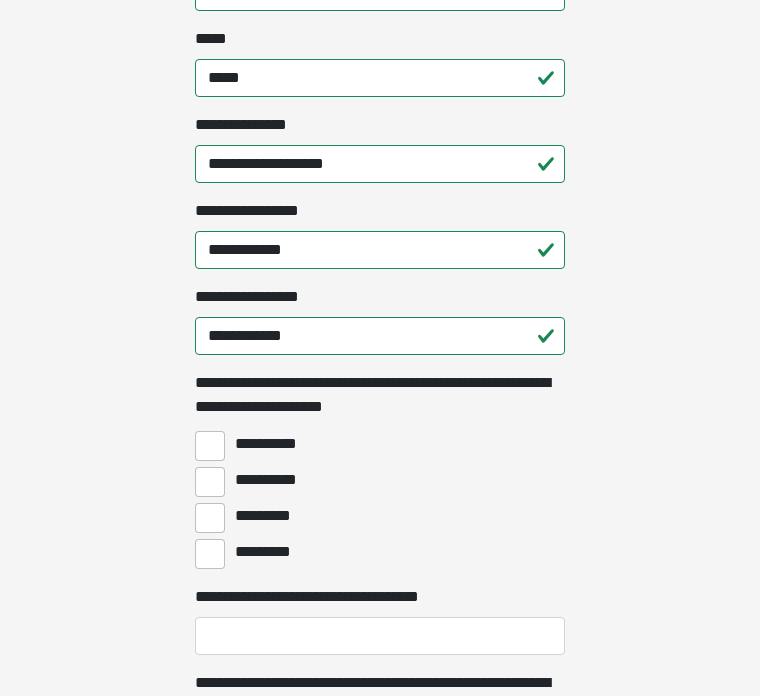 scroll, scrollTop: 1249, scrollLeft: 0, axis: vertical 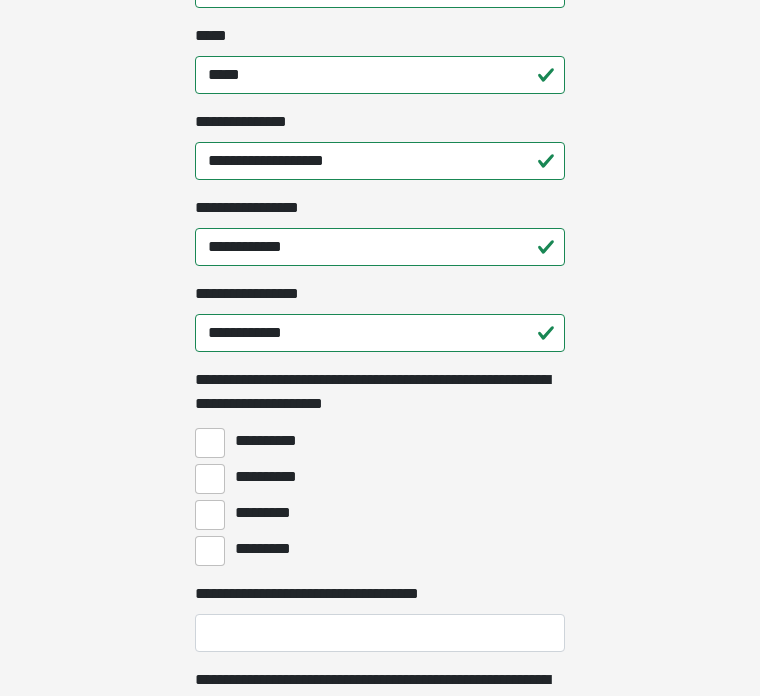 click on "**********" at bounding box center [210, 443] 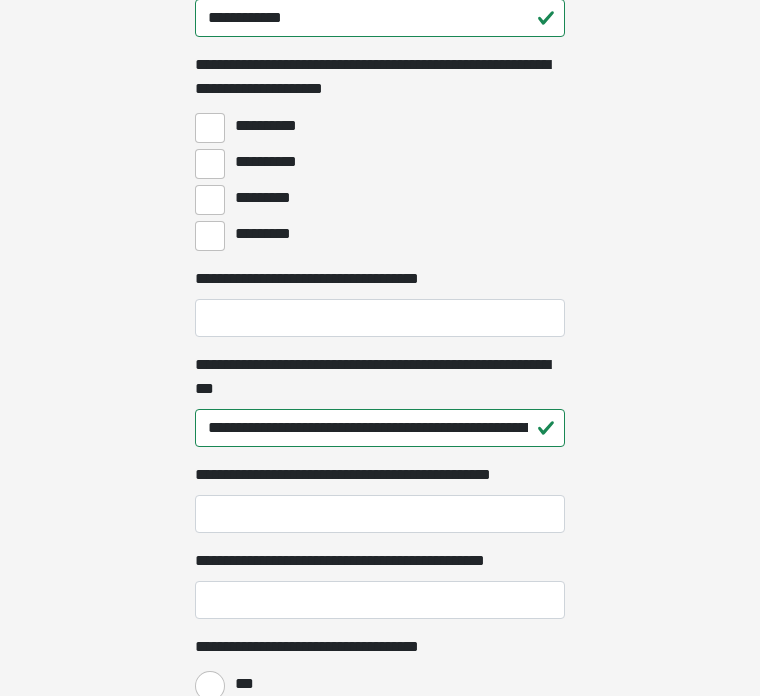 scroll, scrollTop: 1564, scrollLeft: 0, axis: vertical 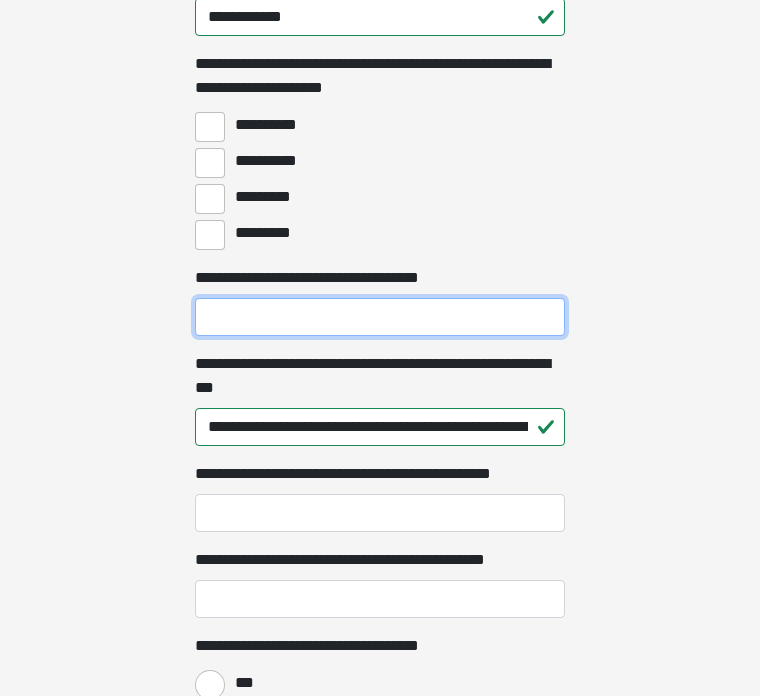 click on "**********" at bounding box center [380, 318] 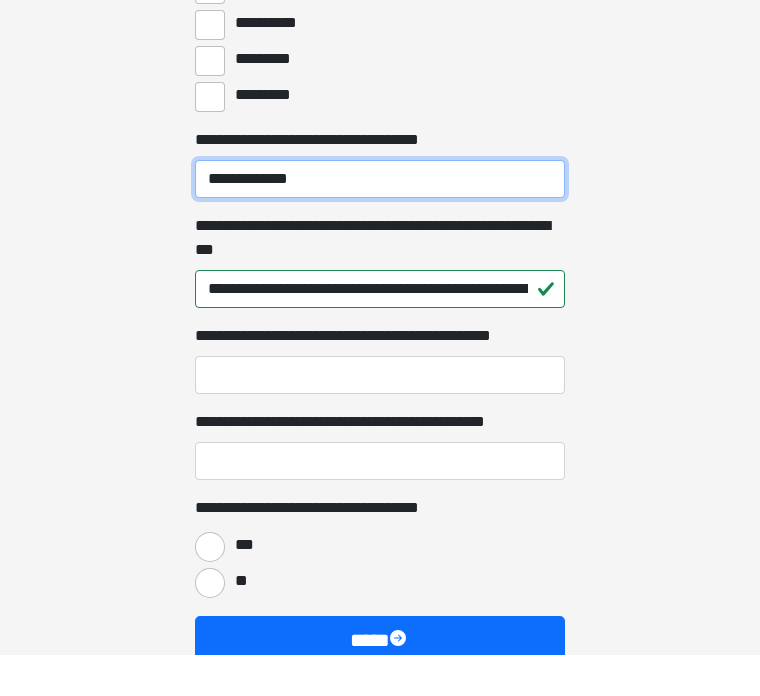 scroll, scrollTop: 1665, scrollLeft: 0, axis: vertical 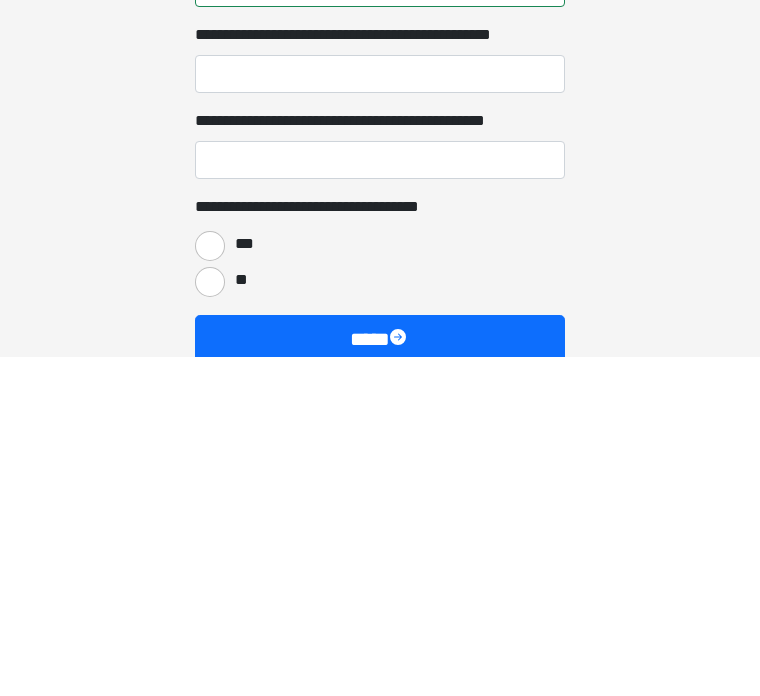 type on "**********" 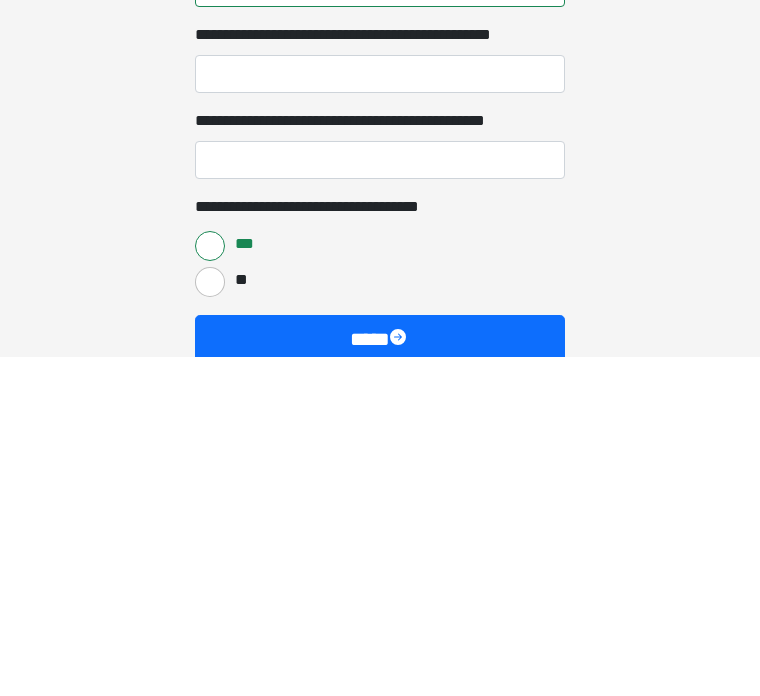 scroll, scrollTop: 1705, scrollLeft: 0, axis: vertical 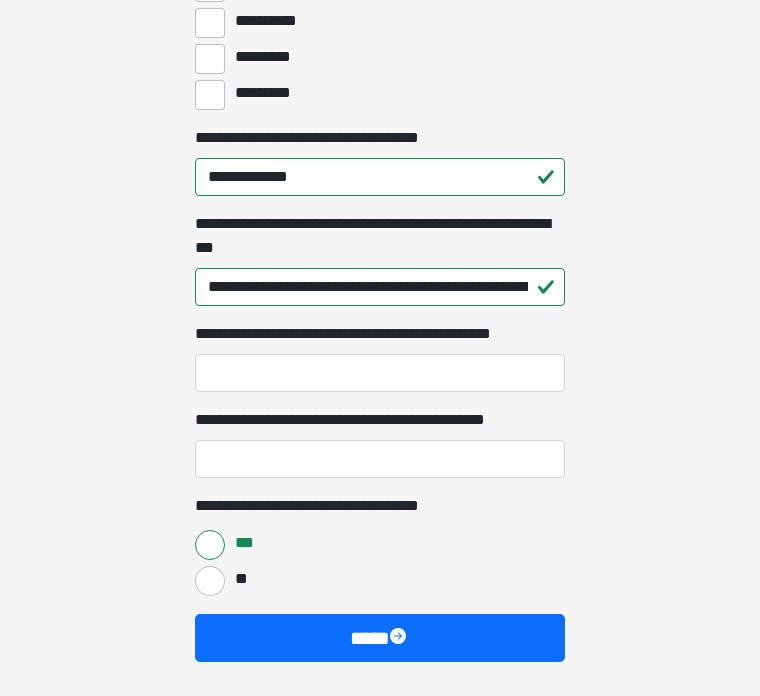 click on "****" at bounding box center (380, 638) 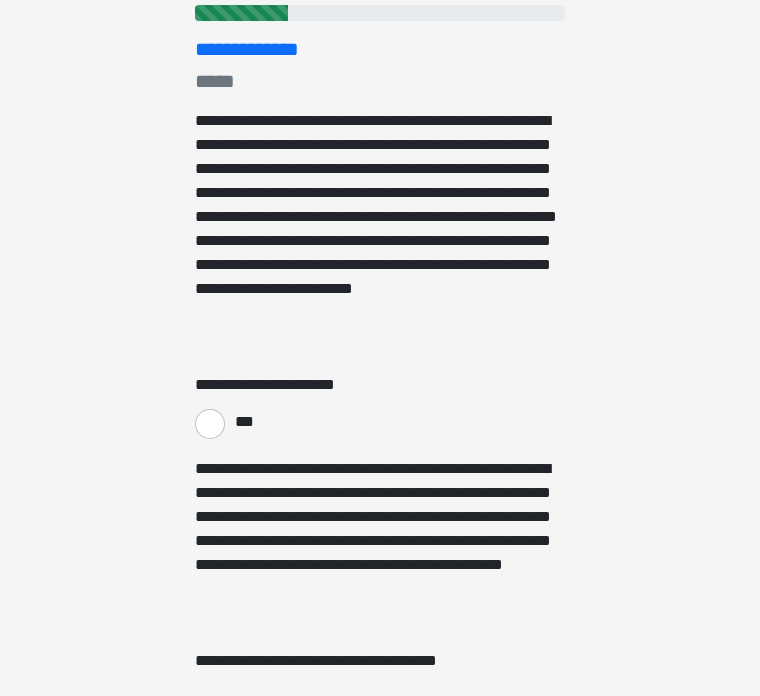 scroll, scrollTop: 246, scrollLeft: 0, axis: vertical 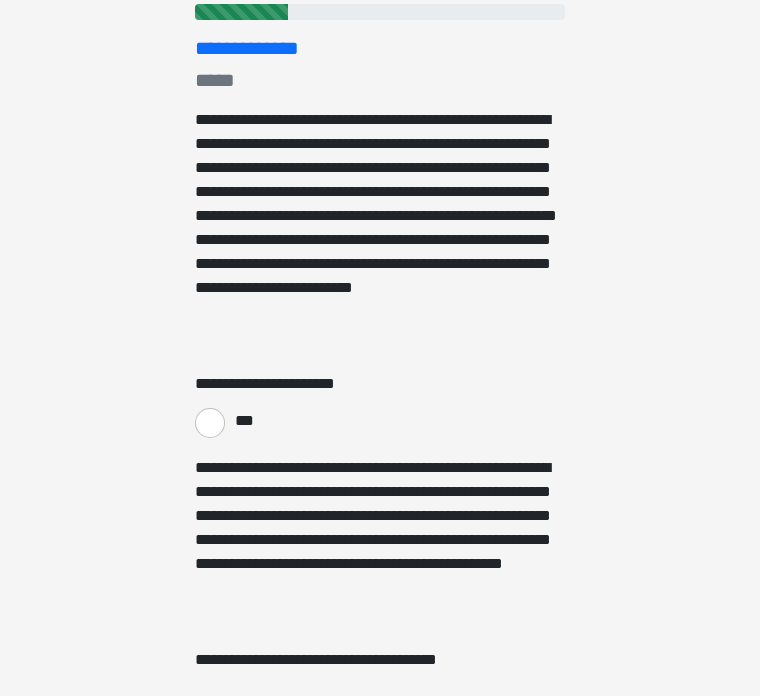 click on "***" at bounding box center (210, 423) 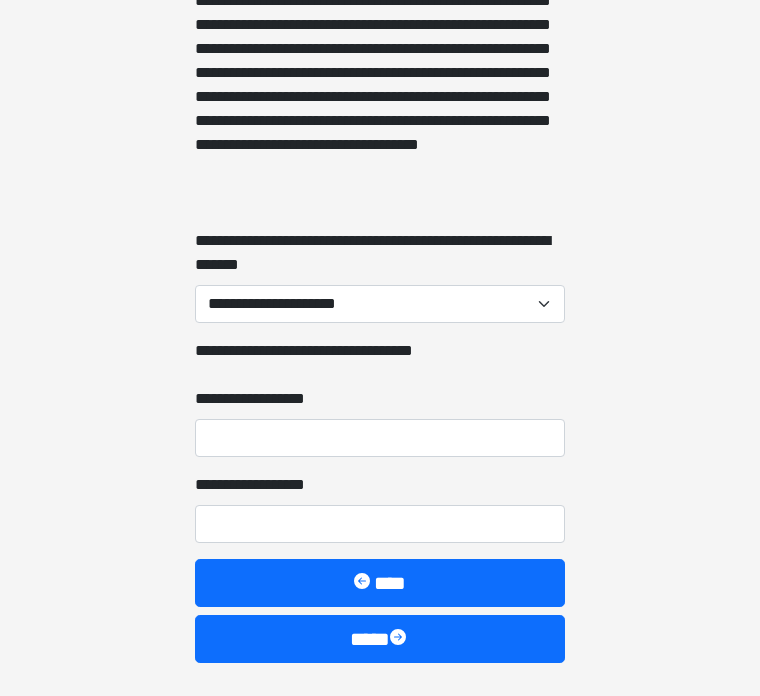 scroll, scrollTop: 2011, scrollLeft: 0, axis: vertical 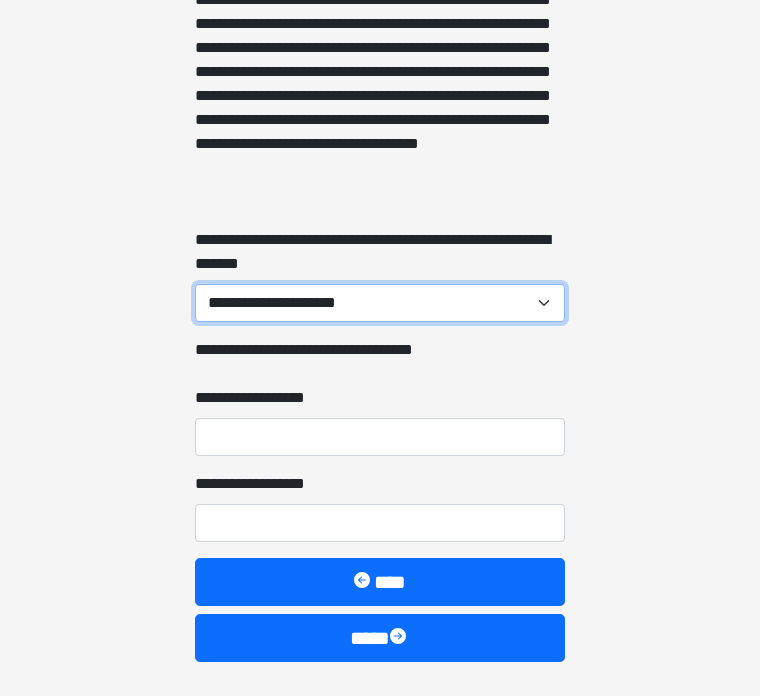 click on "**********" at bounding box center [380, 303] 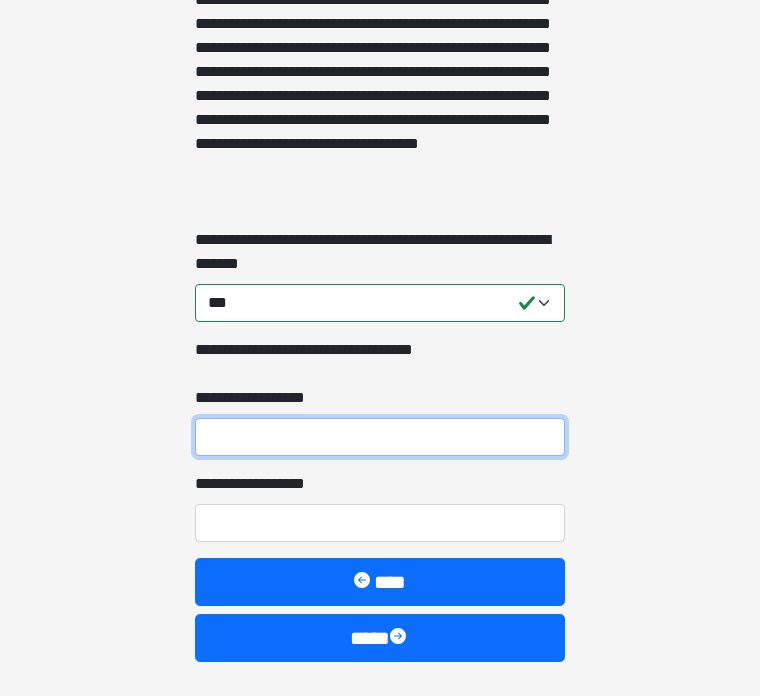 click on "**********" at bounding box center [380, 437] 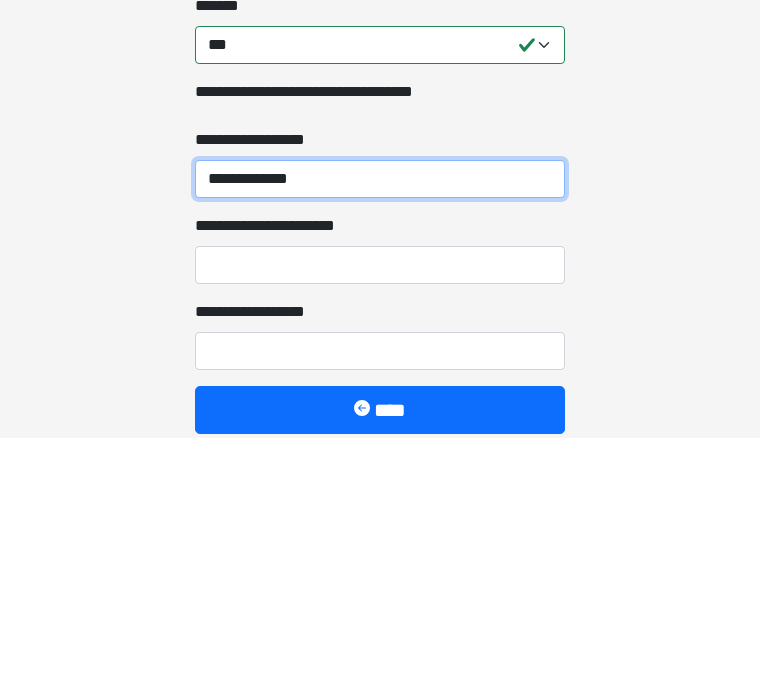 type on "**********" 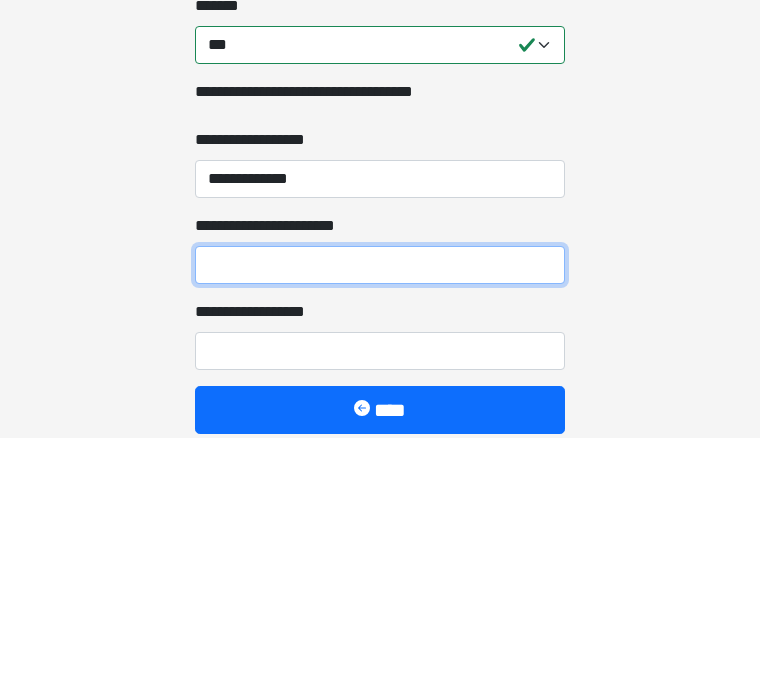 click on "**********" at bounding box center [380, 523] 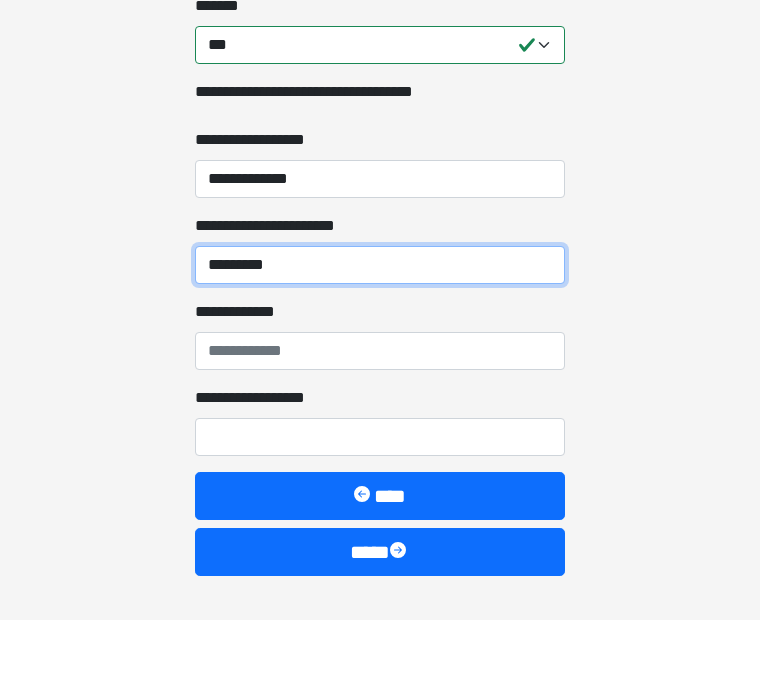 scroll, scrollTop: 2193, scrollLeft: 0, axis: vertical 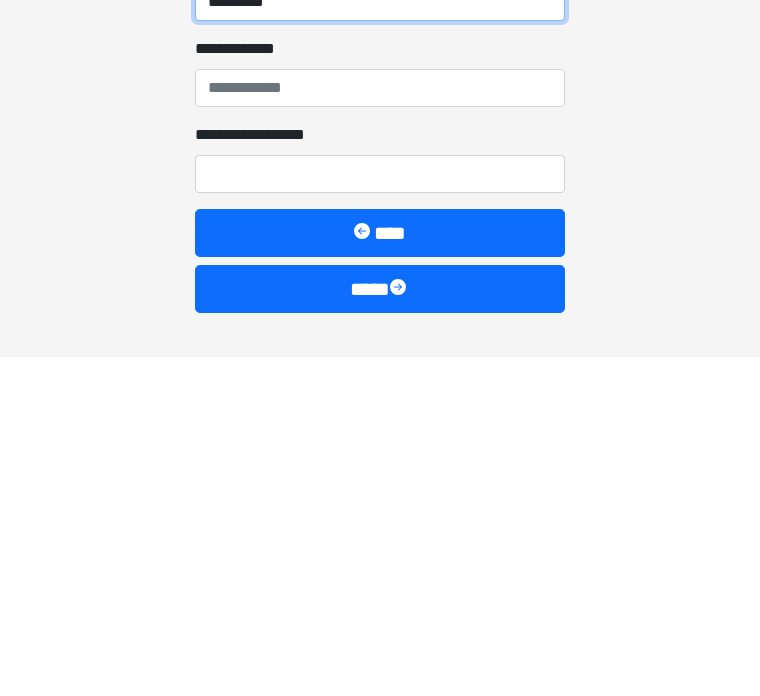 type on "********" 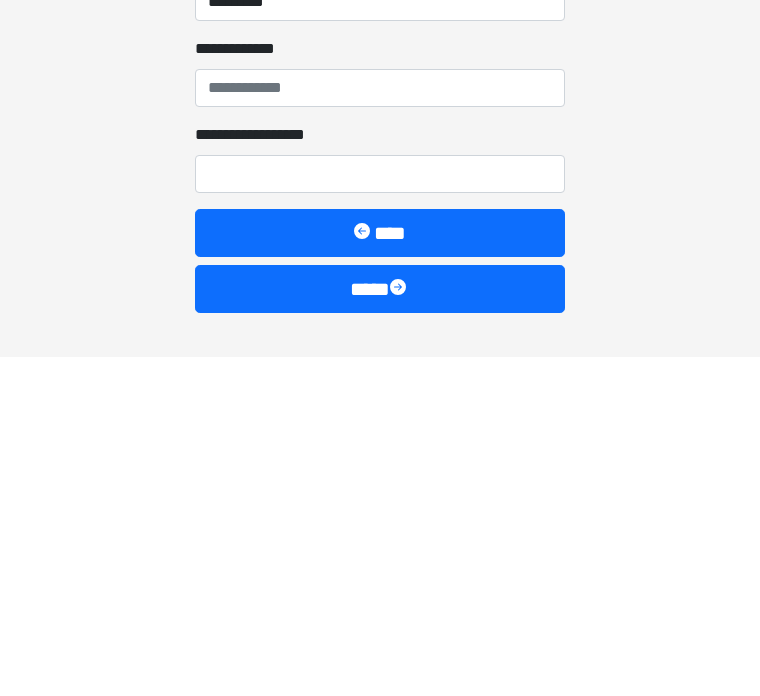 click on "**********" at bounding box center [380, 427] 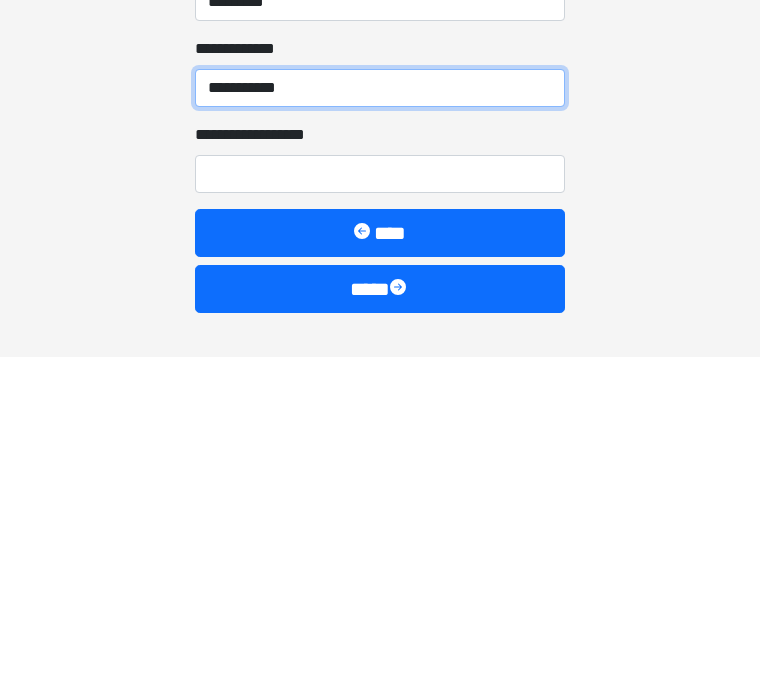 type on "**********" 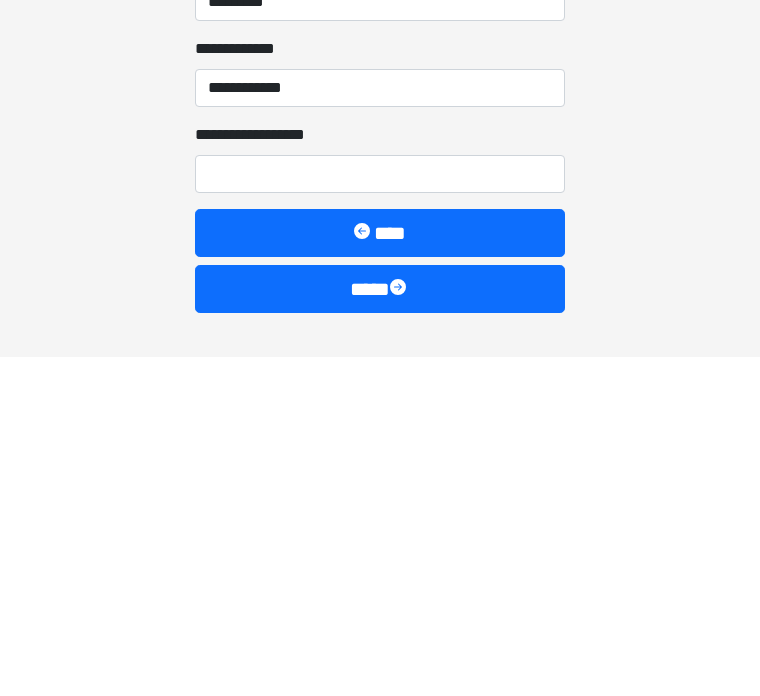 click on "****" at bounding box center (380, 628) 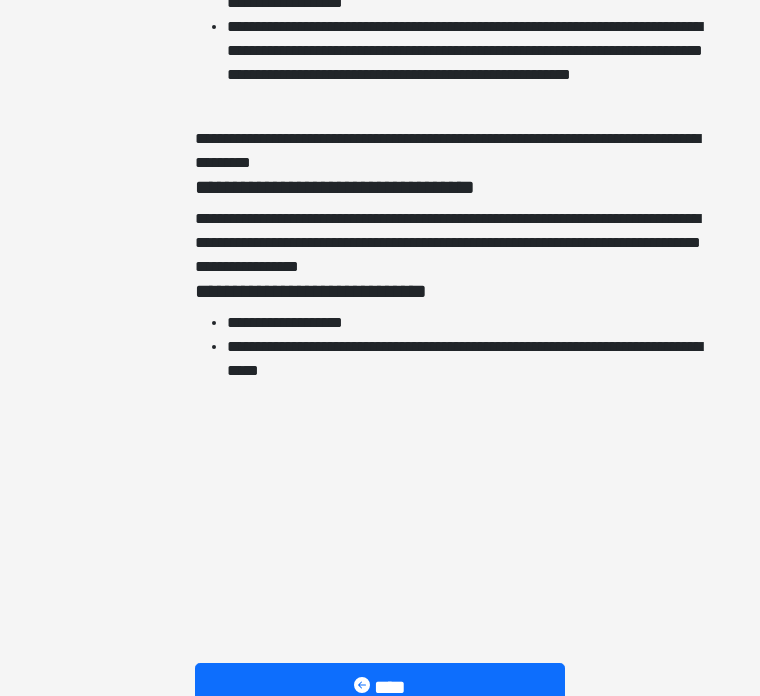 scroll, scrollTop: 4533, scrollLeft: 0, axis: vertical 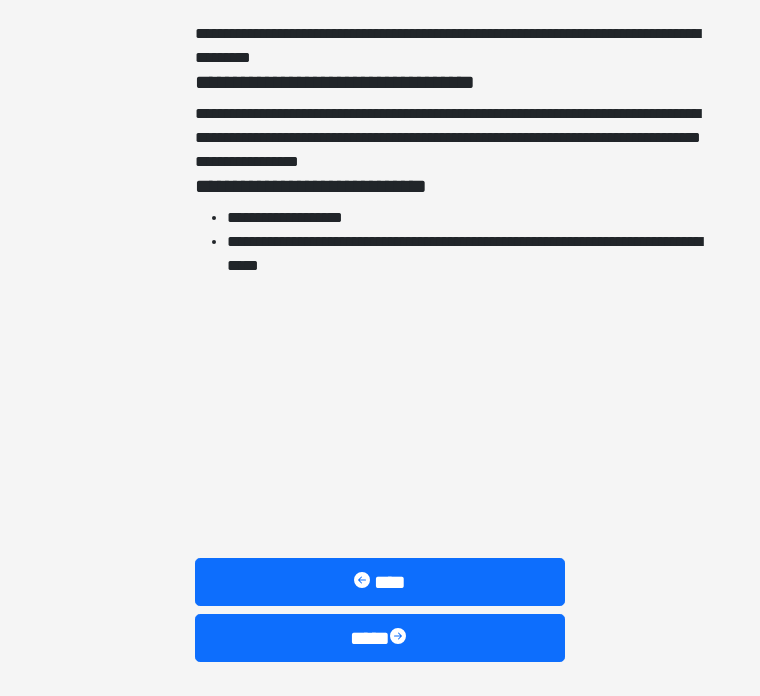 click on "****" at bounding box center [380, 638] 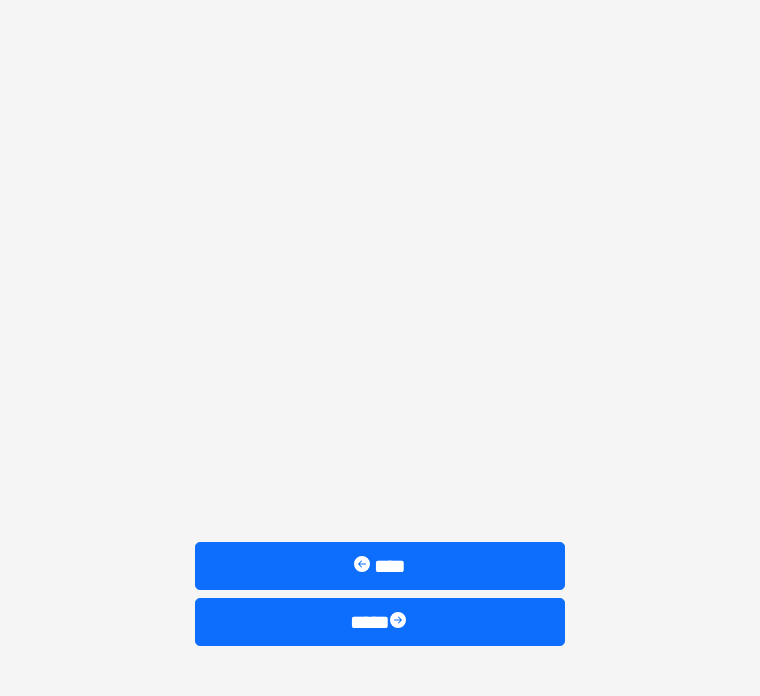 scroll, scrollTop: 1537, scrollLeft: 0, axis: vertical 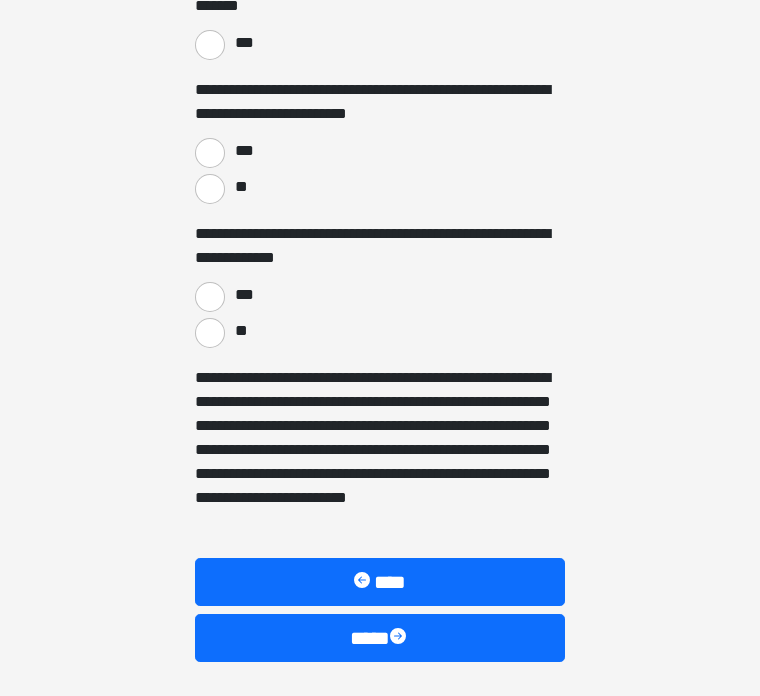 click on "**********" at bounding box center [380, -1189] 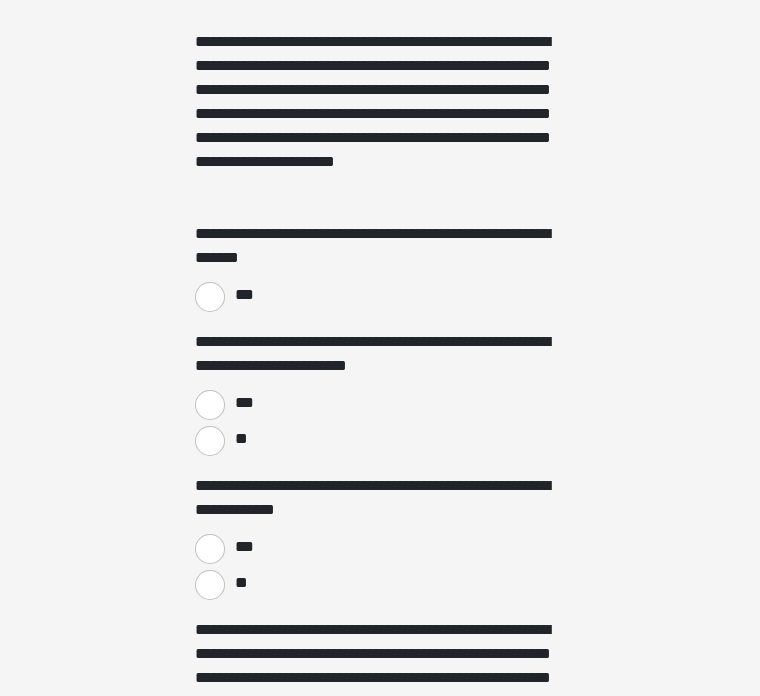 scroll, scrollTop: 1310, scrollLeft: 0, axis: vertical 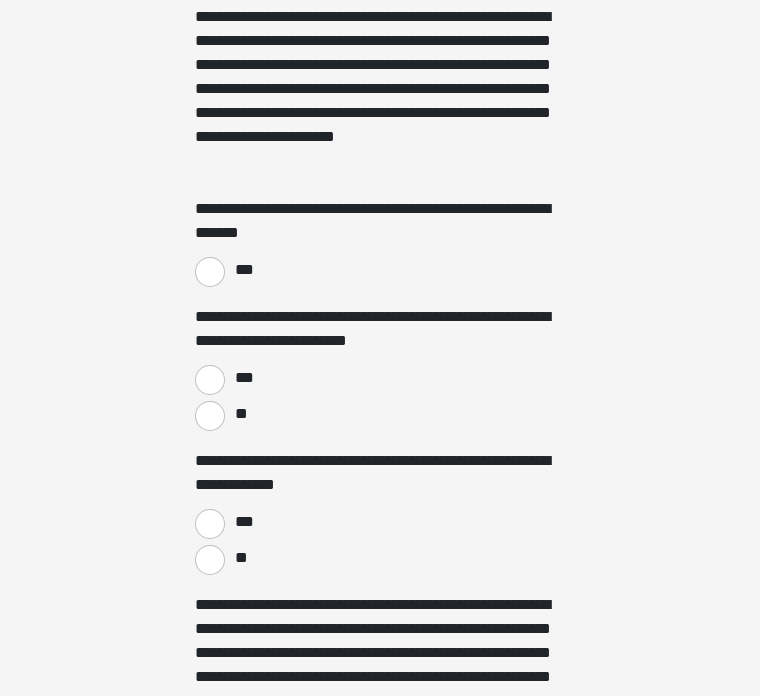 click on "***" at bounding box center [210, 272] 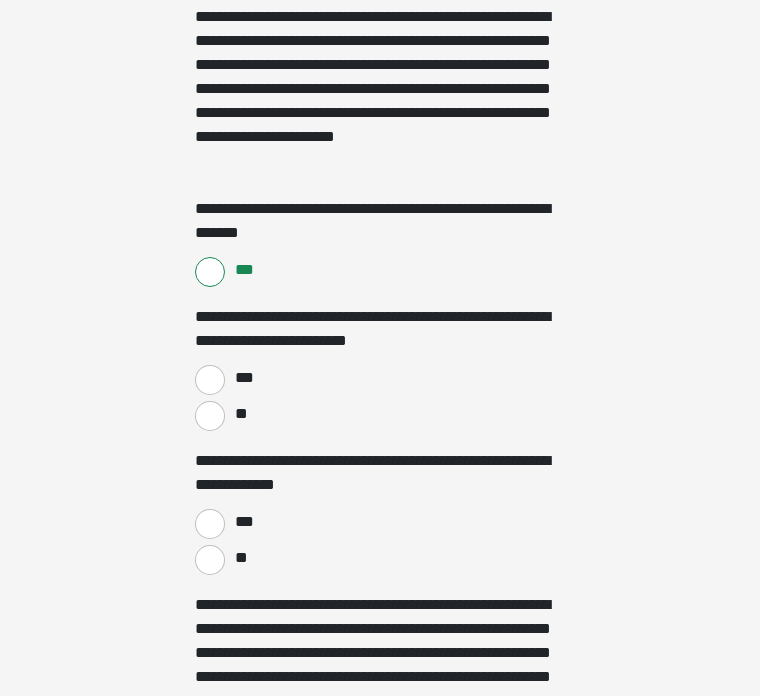click on "***" at bounding box center (210, 380) 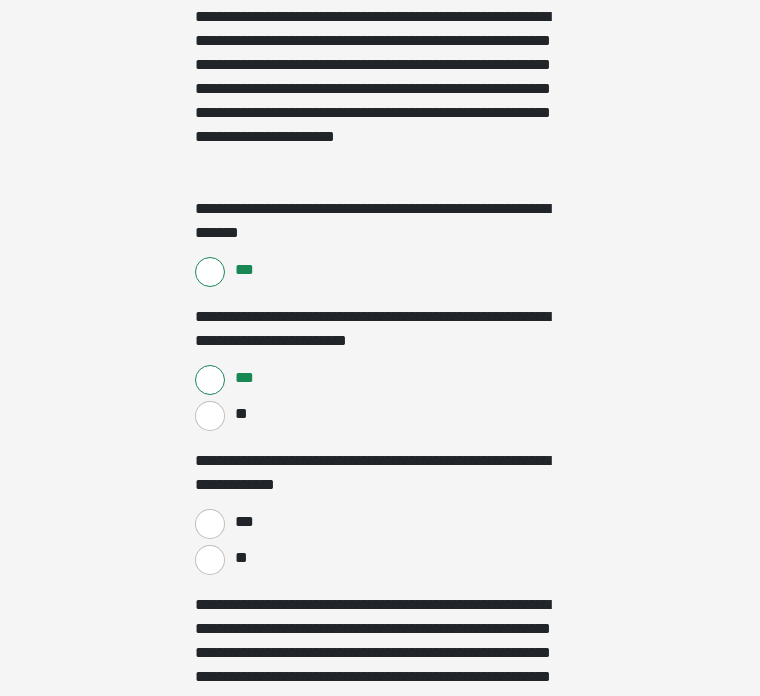 click on "**" at bounding box center (210, 560) 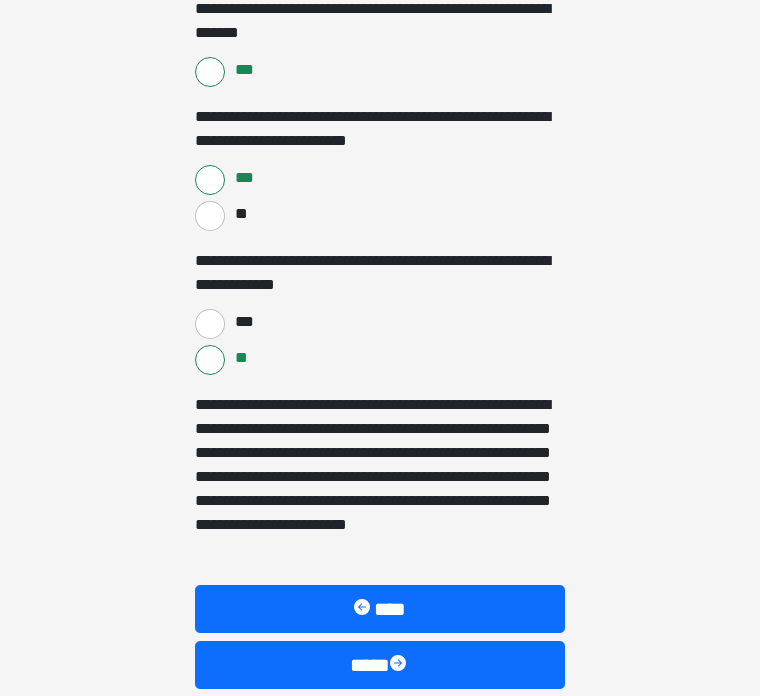 scroll, scrollTop: 1537, scrollLeft: 0, axis: vertical 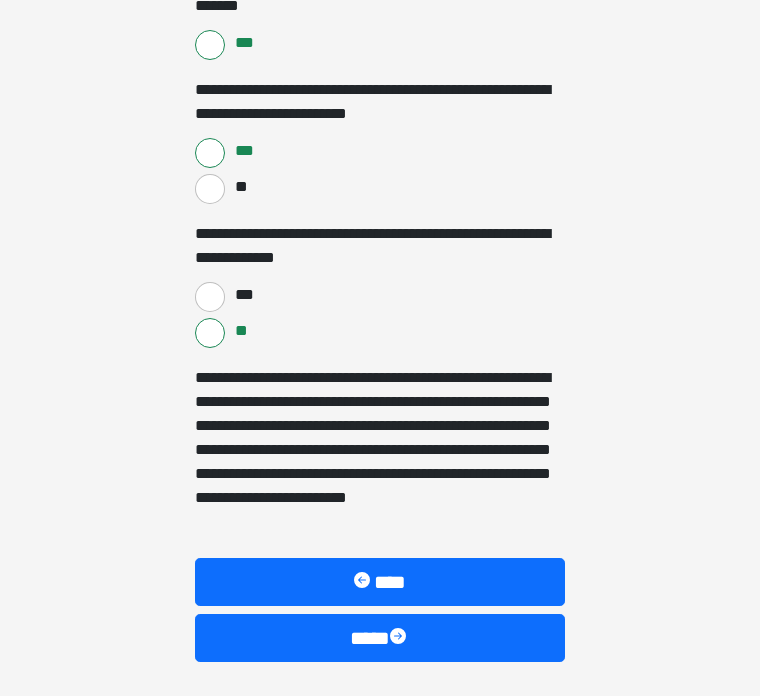 click on "****" at bounding box center (380, 638) 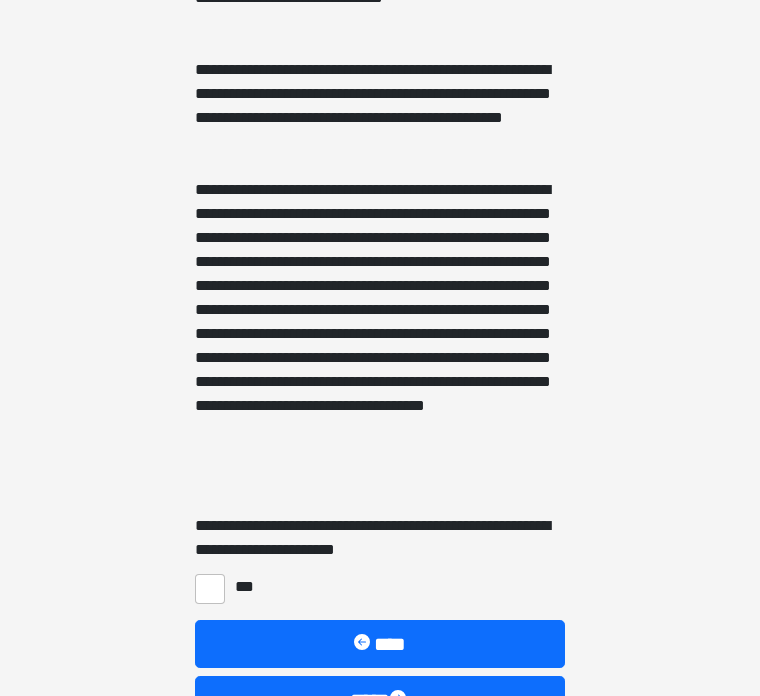 scroll, scrollTop: 791, scrollLeft: 0, axis: vertical 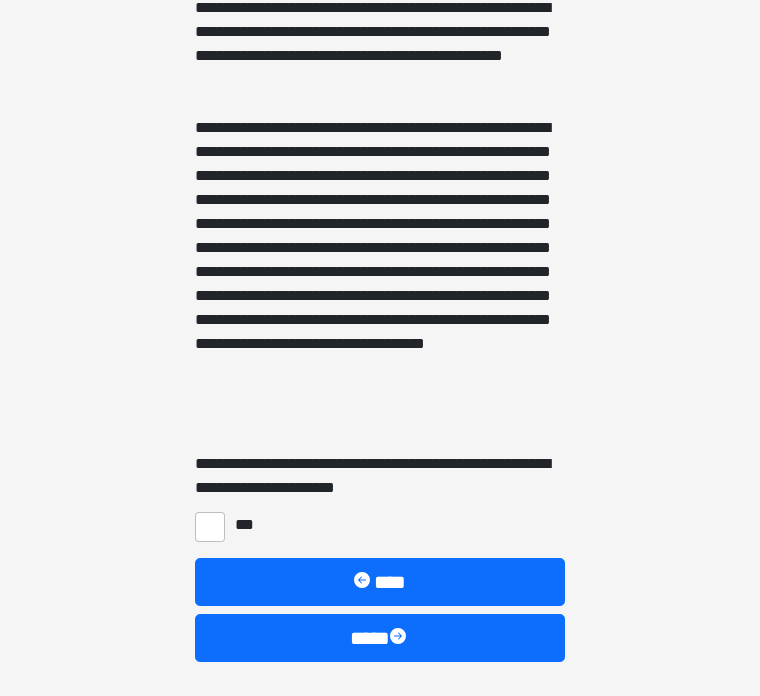 click on "***" at bounding box center (210, 527) 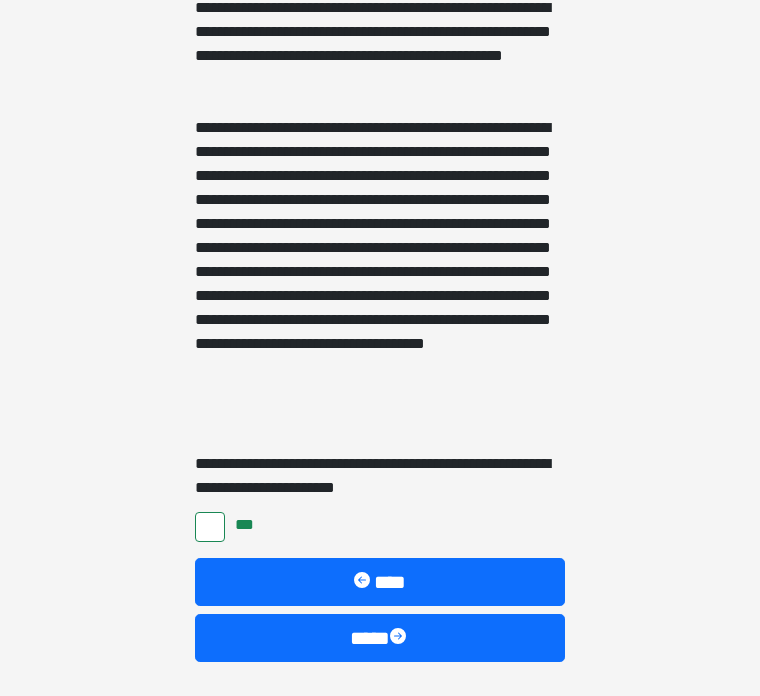 click on "****" at bounding box center [380, 638] 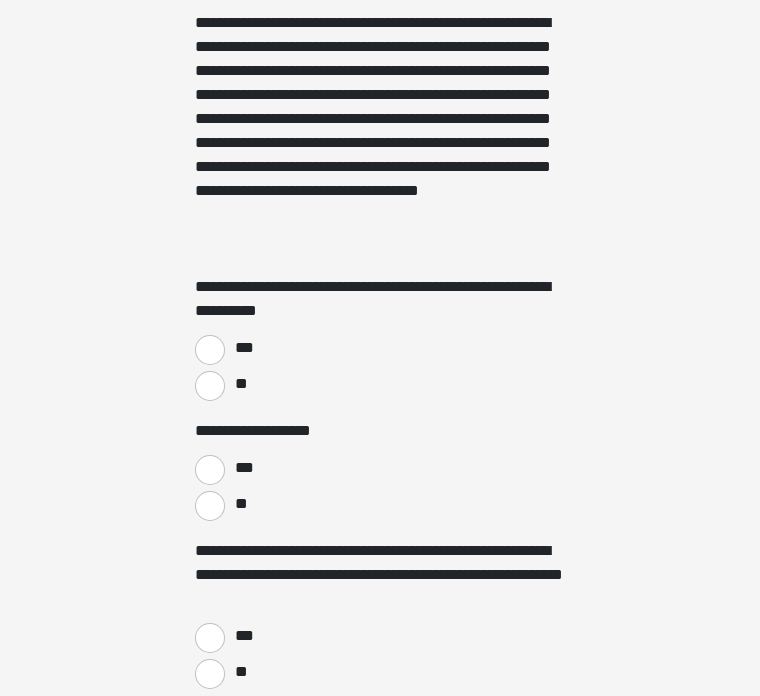 scroll, scrollTop: 344, scrollLeft: 0, axis: vertical 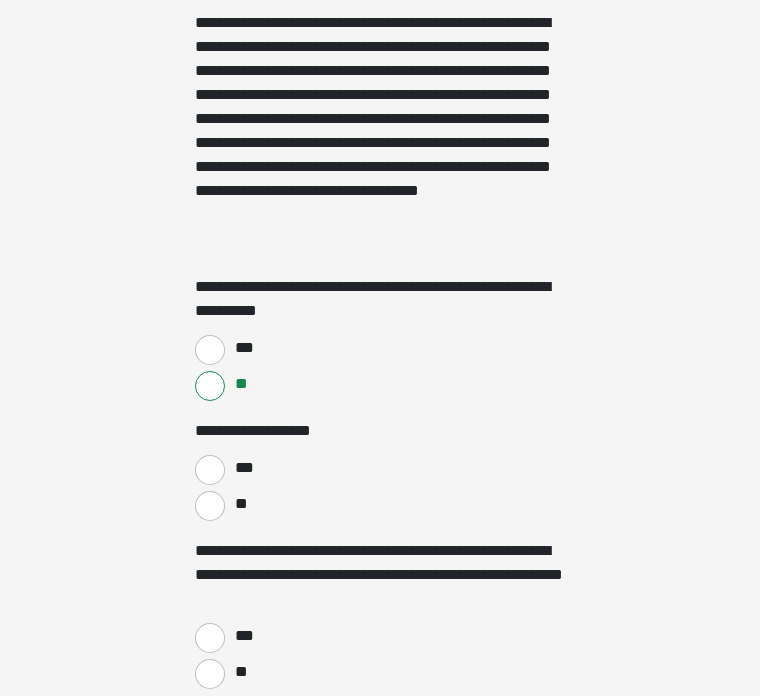 click on "**" at bounding box center [210, 506] 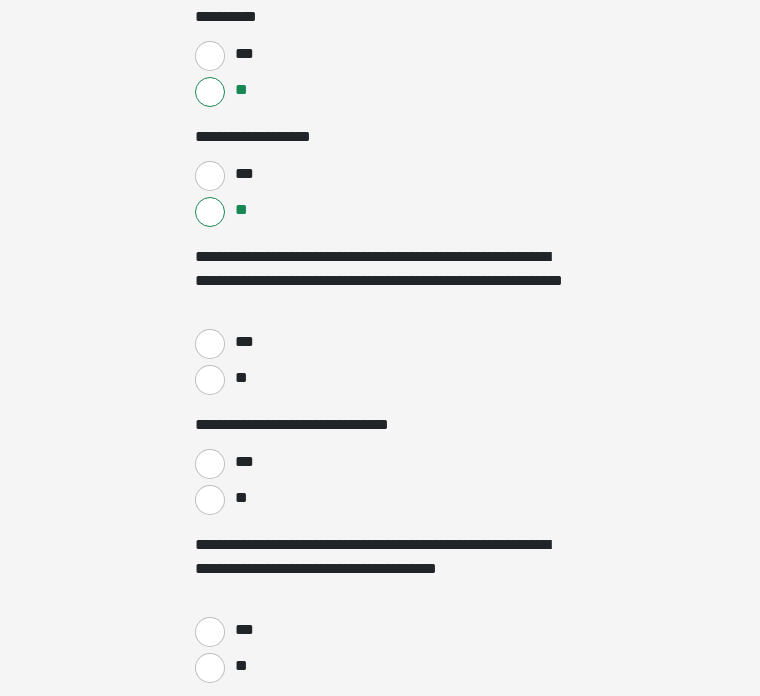 scroll, scrollTop: 639, scrollLeft: 0, axis: vertical 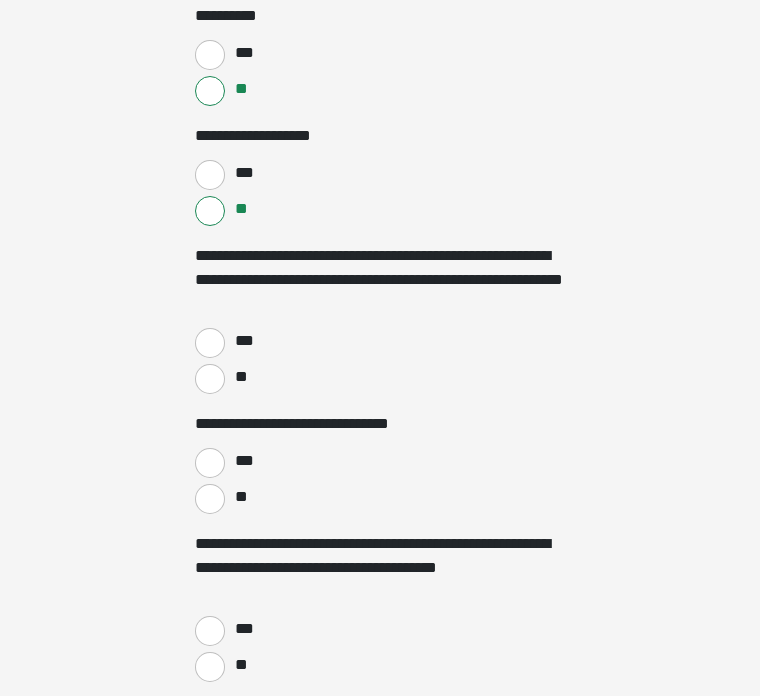 click on "**" at bounding box center [210, 379] 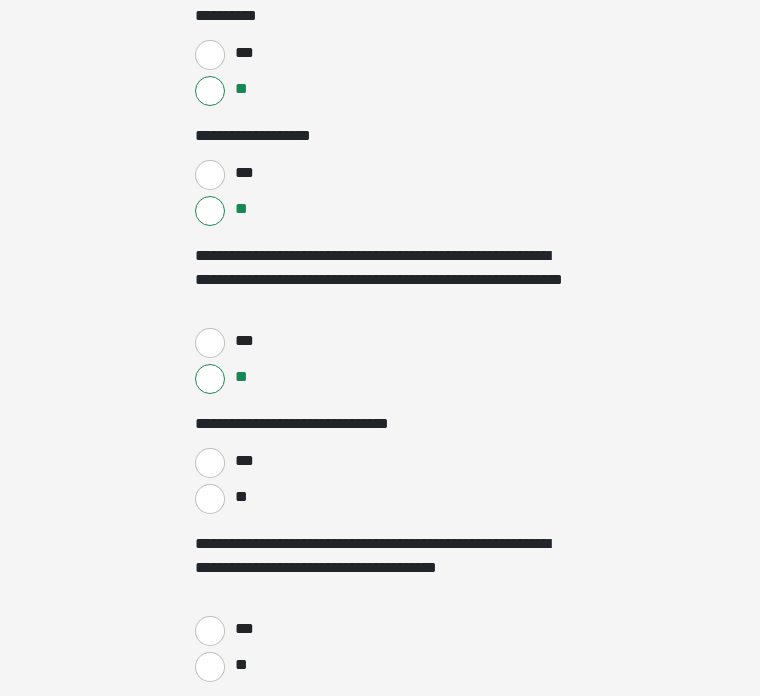 click on "**" at bounding box center (210, 499) 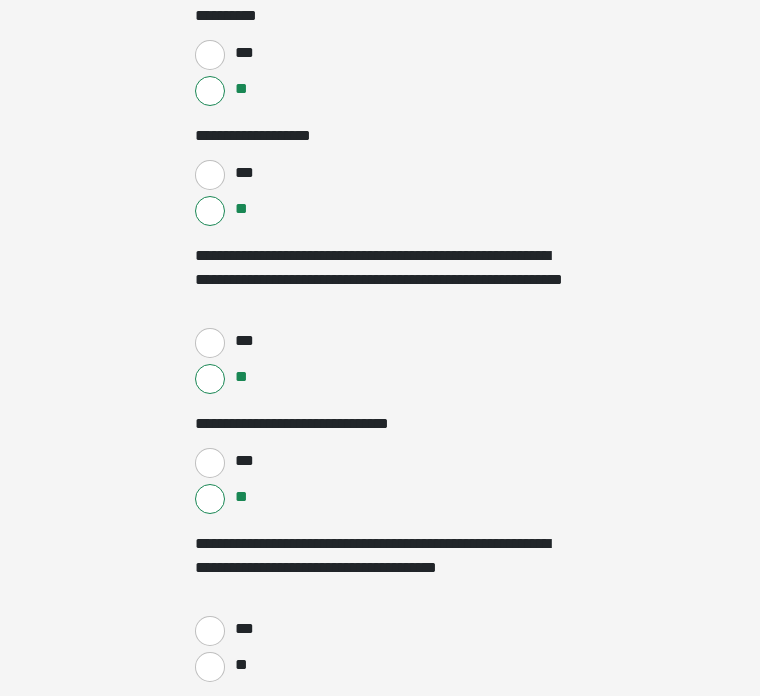 click on "***" at bounding box center [210, 631] 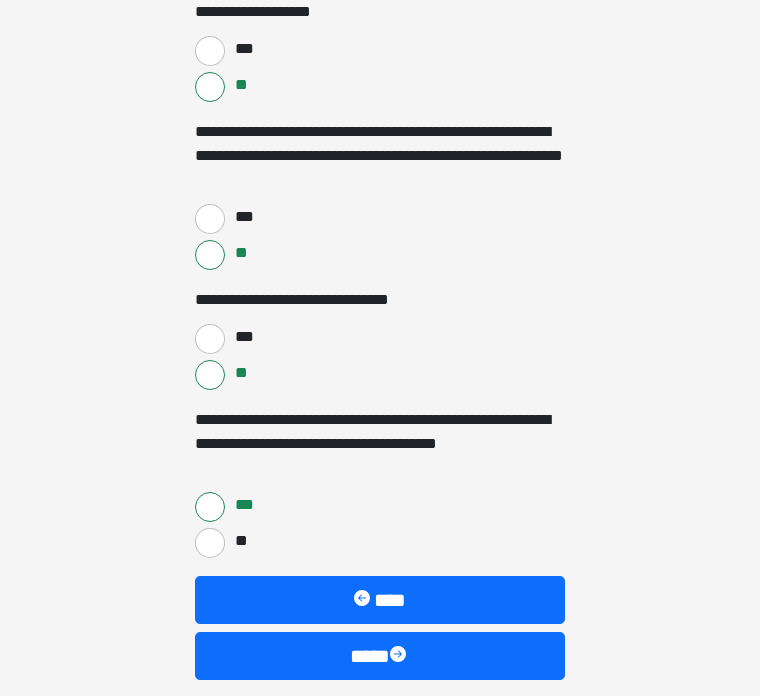 scroll, scrollTop: 781, scrollLeft: 0, axis: vertical 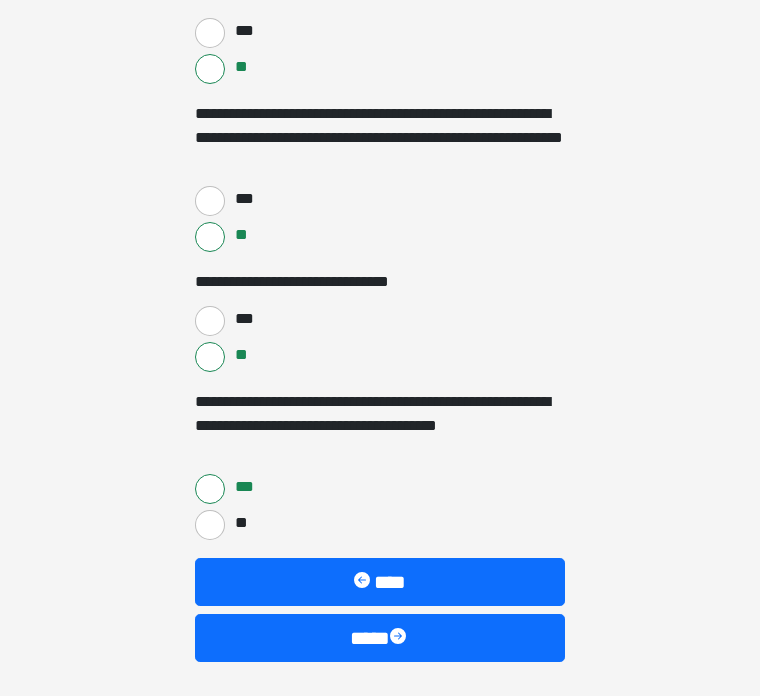 click on "****" at bounding box center (380, 638) 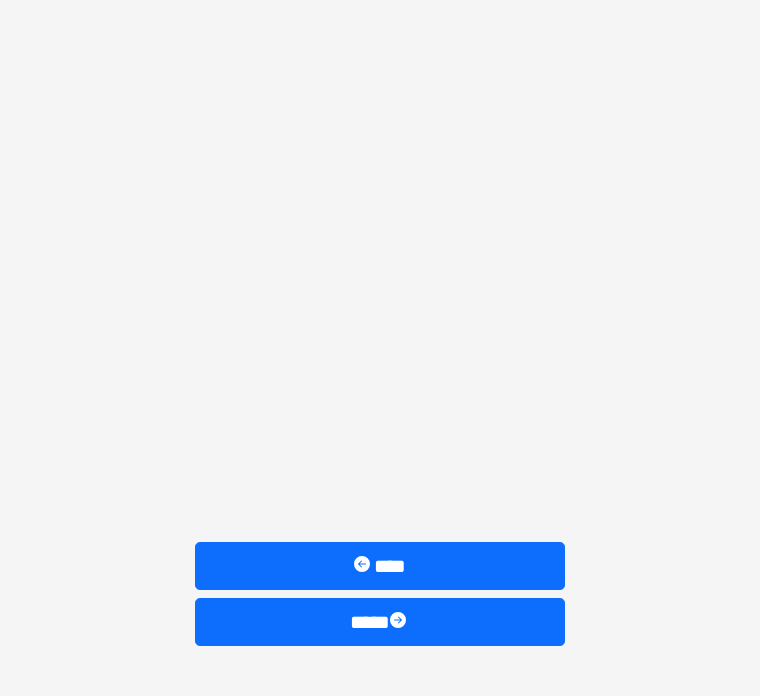 scroll, scrollTop: 87, scrollLeft: 0, axis: vertical 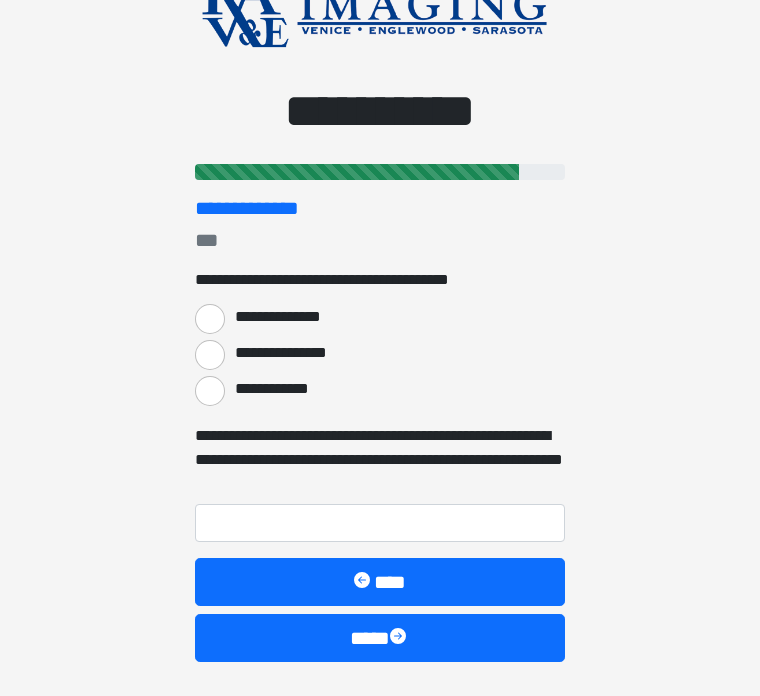 click on "**********" at bounding box center (210, 355) 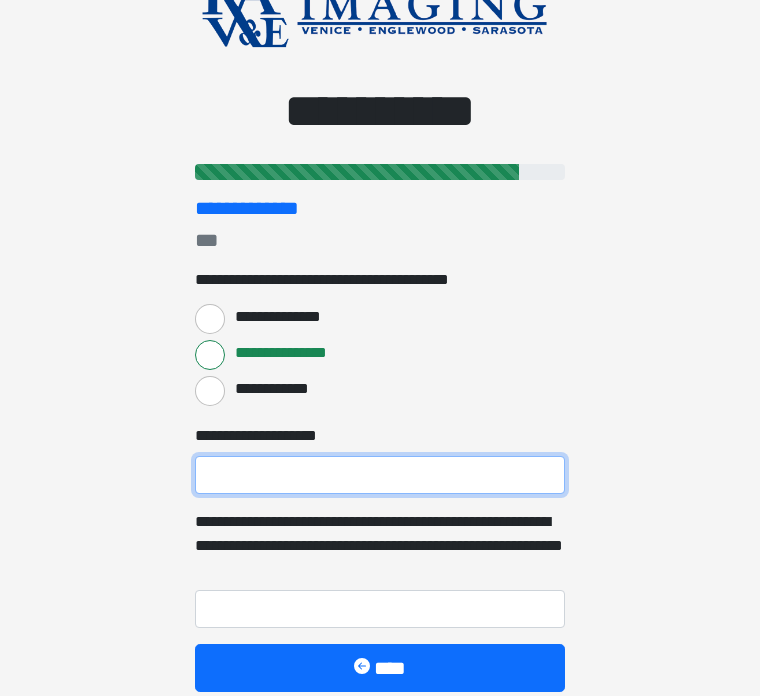 click on "**********" at bounding box center [380, 475] 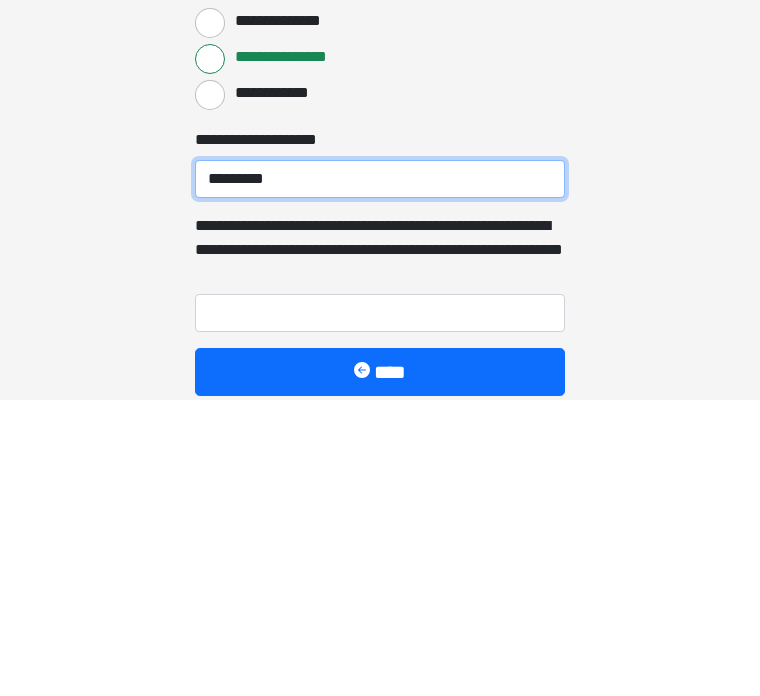 type on "**********" 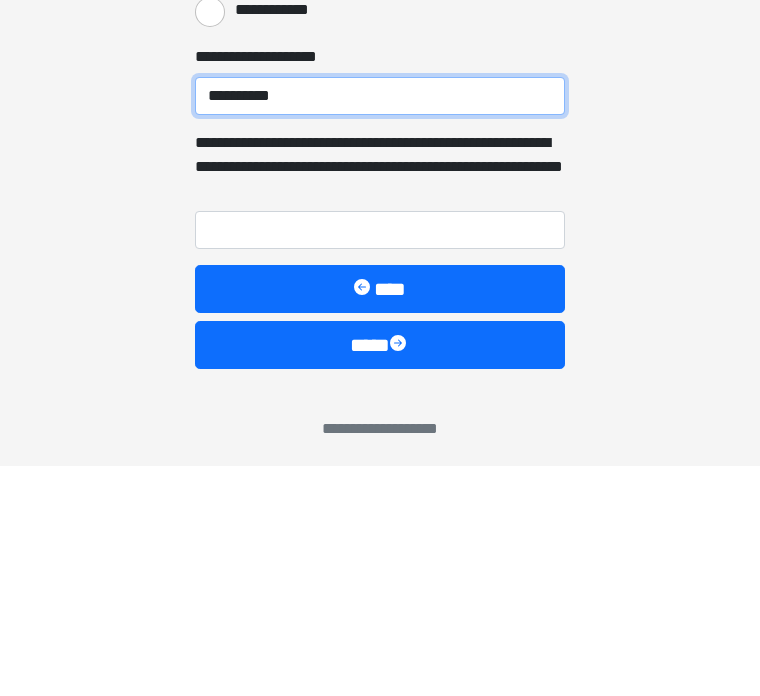 scroll, scrollTop: 242, scrollLeft: 0, axis: vertical 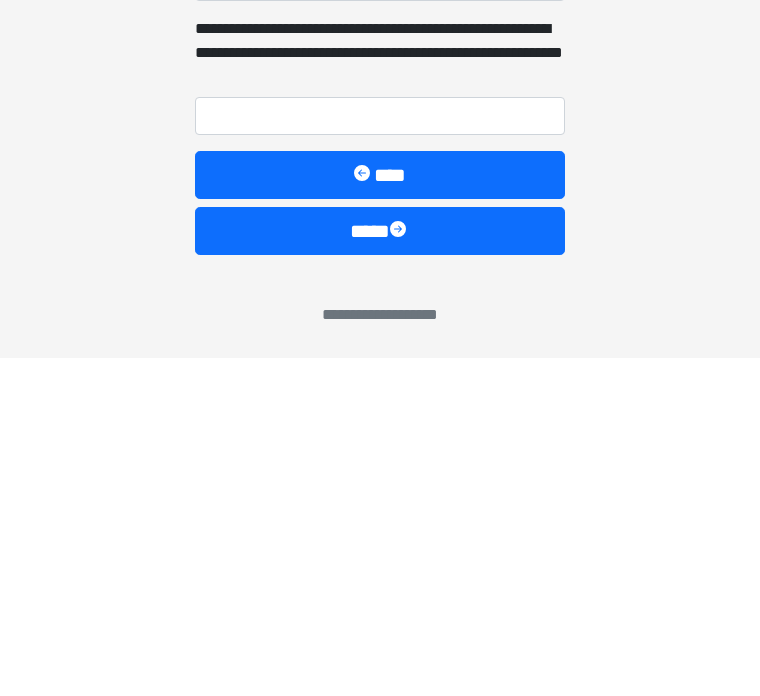 click on "****" at bounding box center (380, 569) 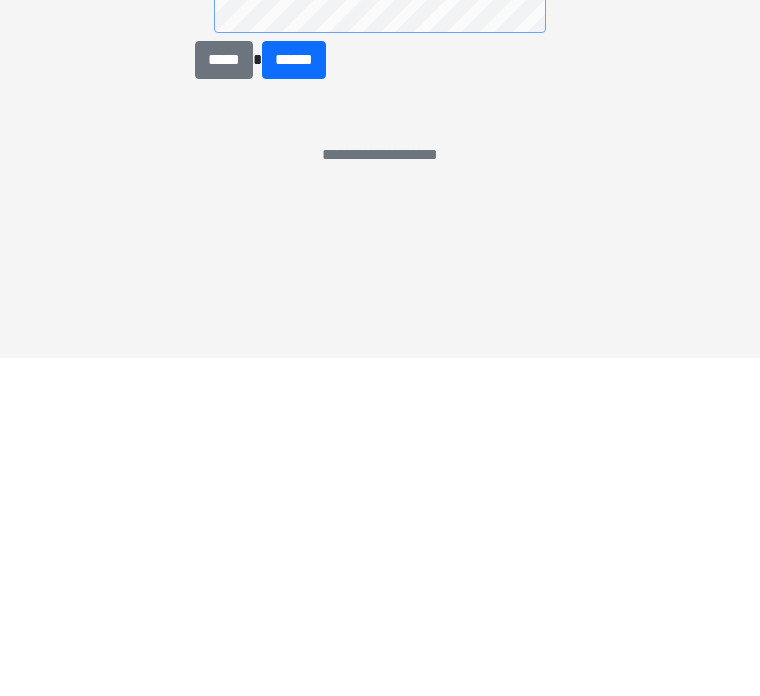 scroll, scrollTop: 40, scrollLeft: 0, axis: vertical 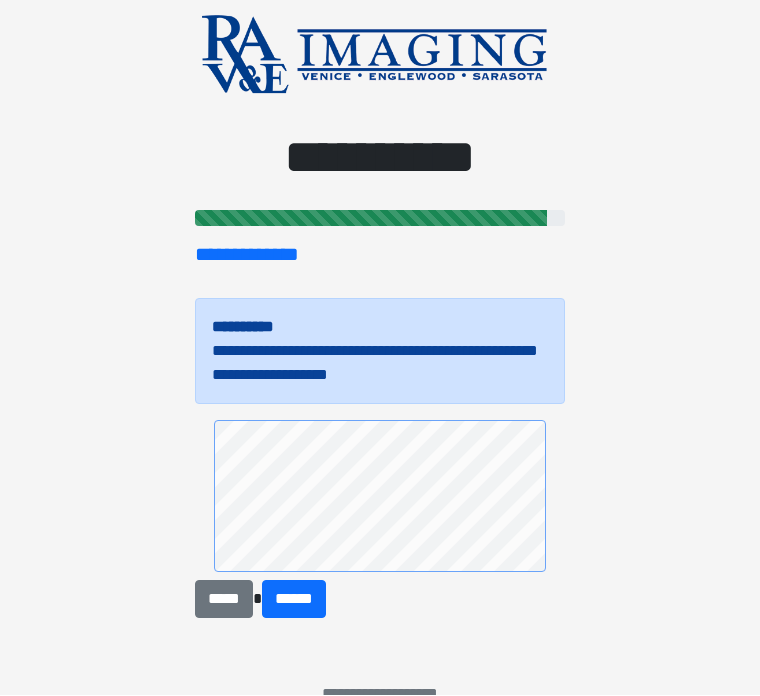click on "**********" at bounding box center [380, 308] 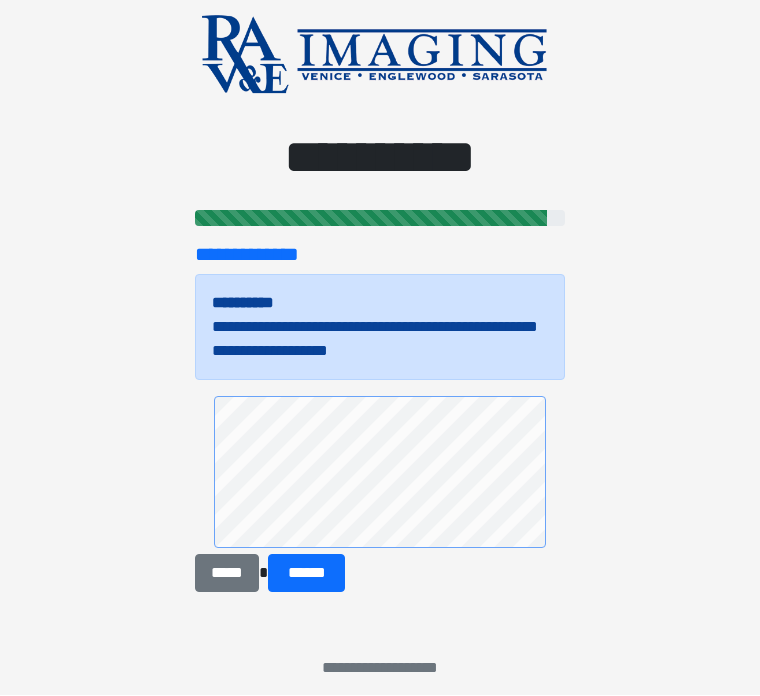 click on "******" at bounding box center [306, 574] 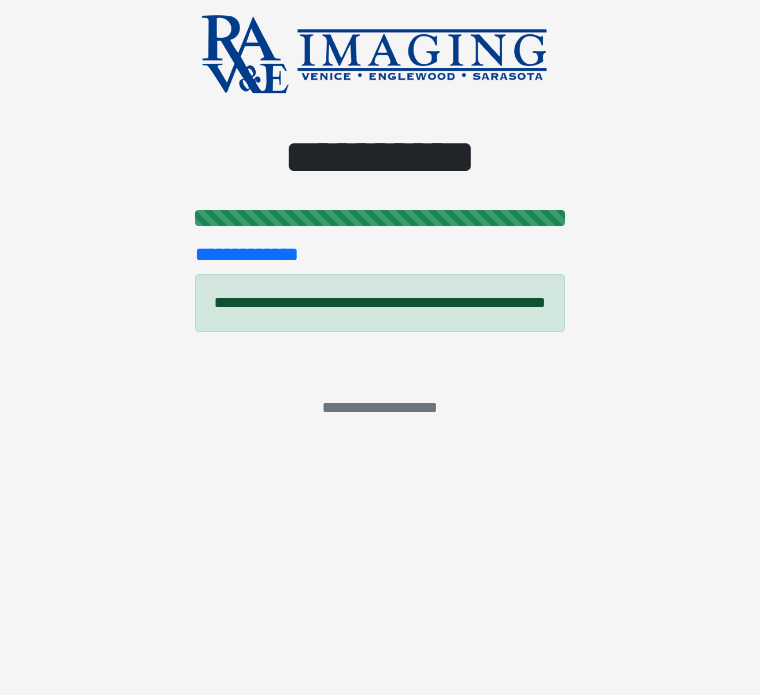 scroll, scrollTop: 0, scrollLeft: 0, axis: both 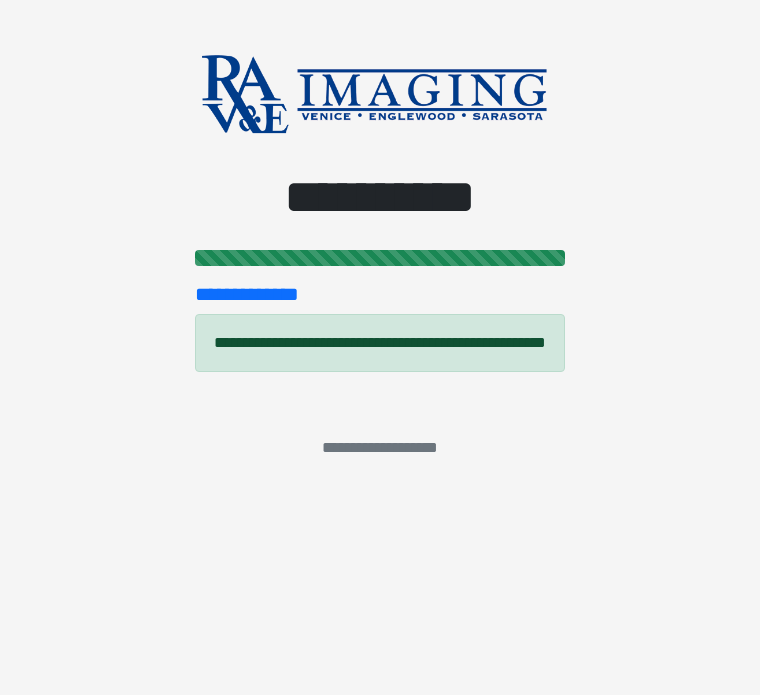 click on "**********" at bounding box center [380, 388] 